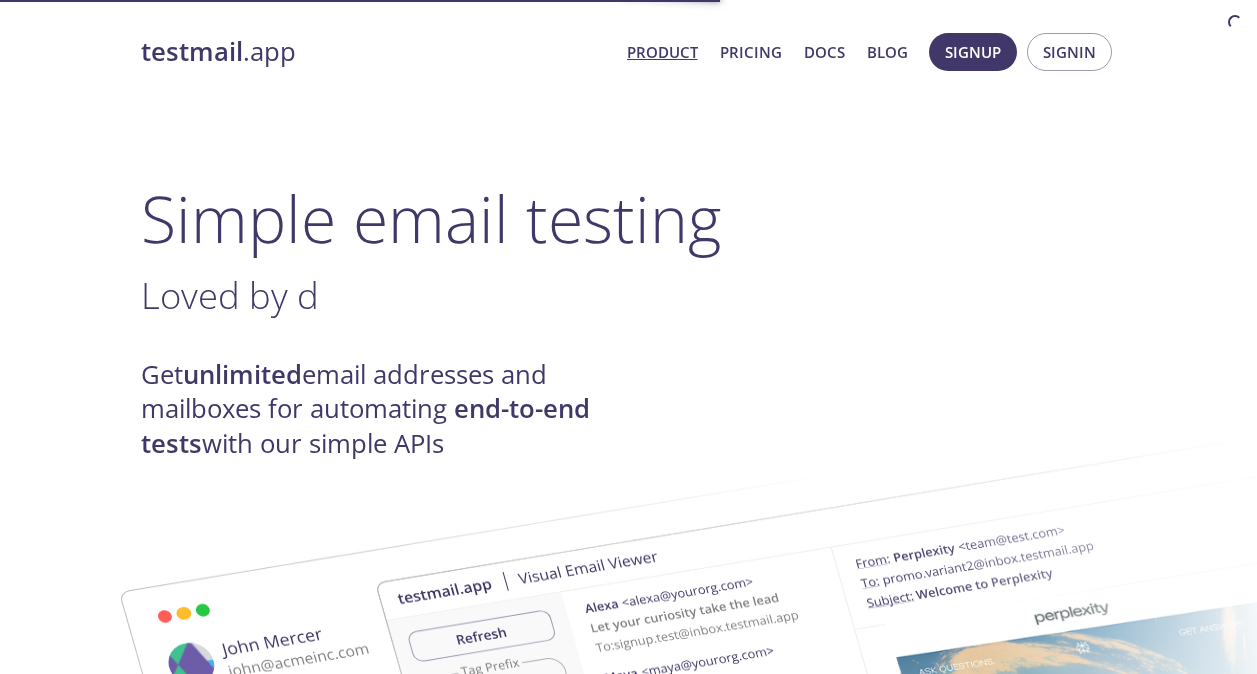 scroll, scrollTop: 0, scrollLeft: 0, axis: both 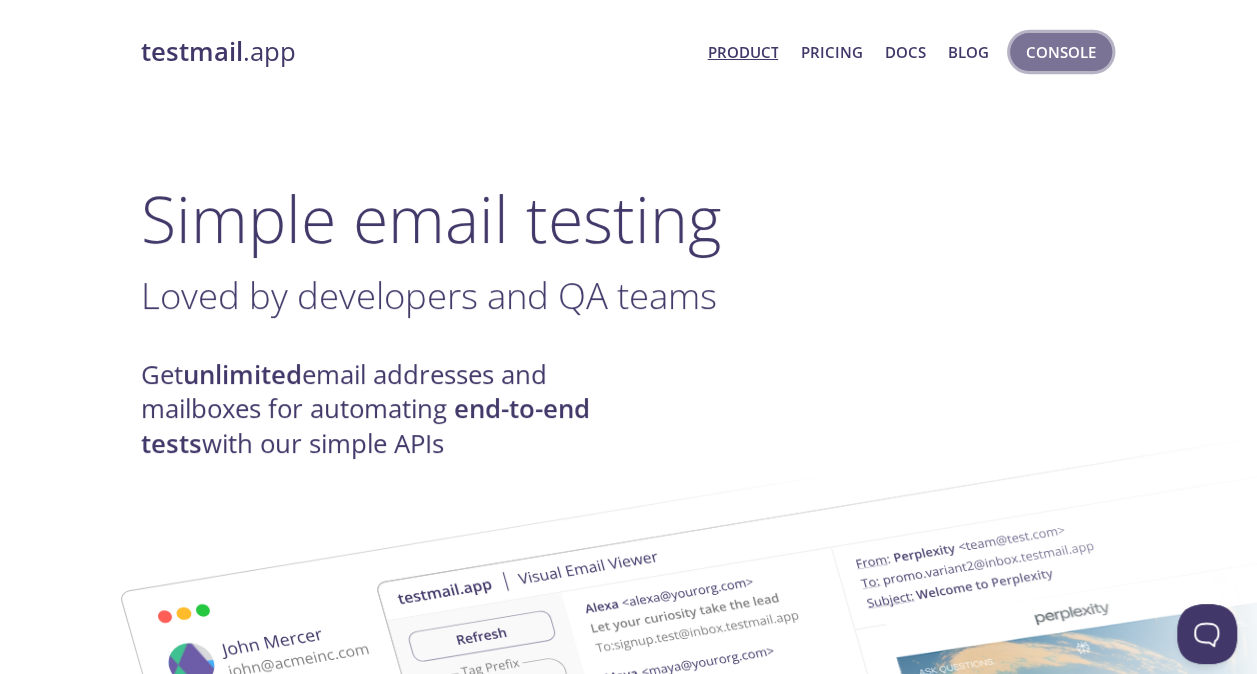 click on "Console" at bounding box center [1061, 52] 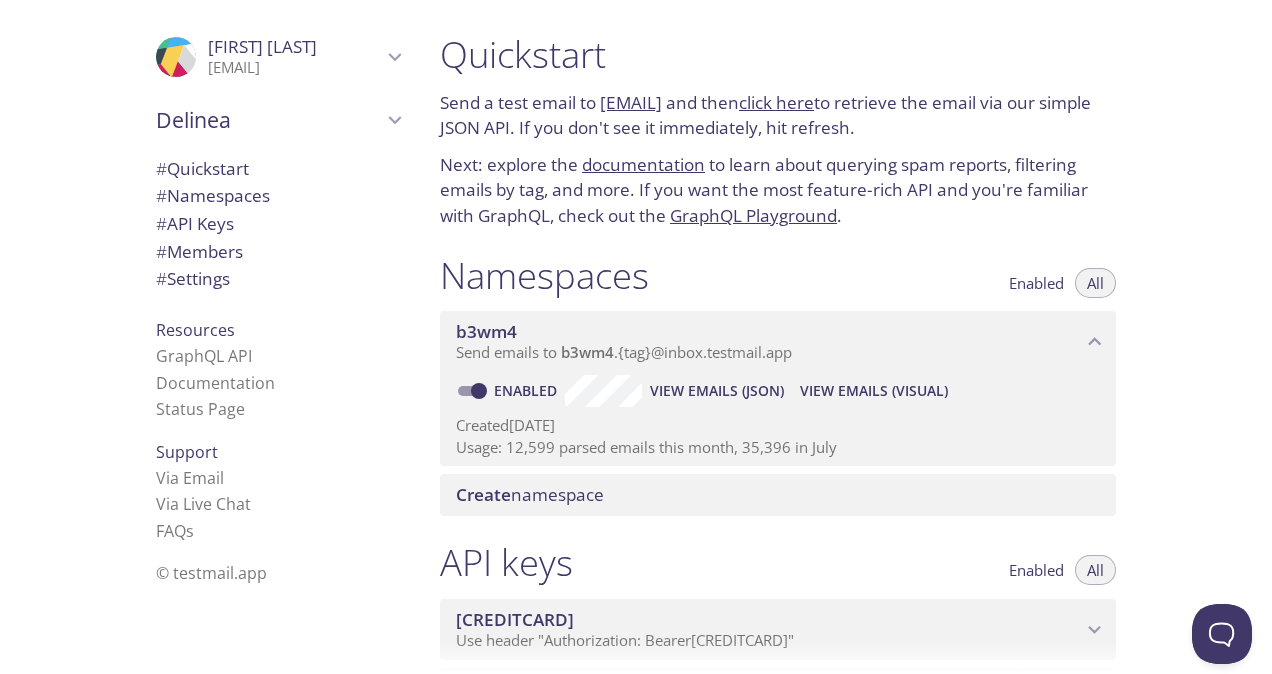 click on "View Emails (Visual)" at bounding box center [874, 391] 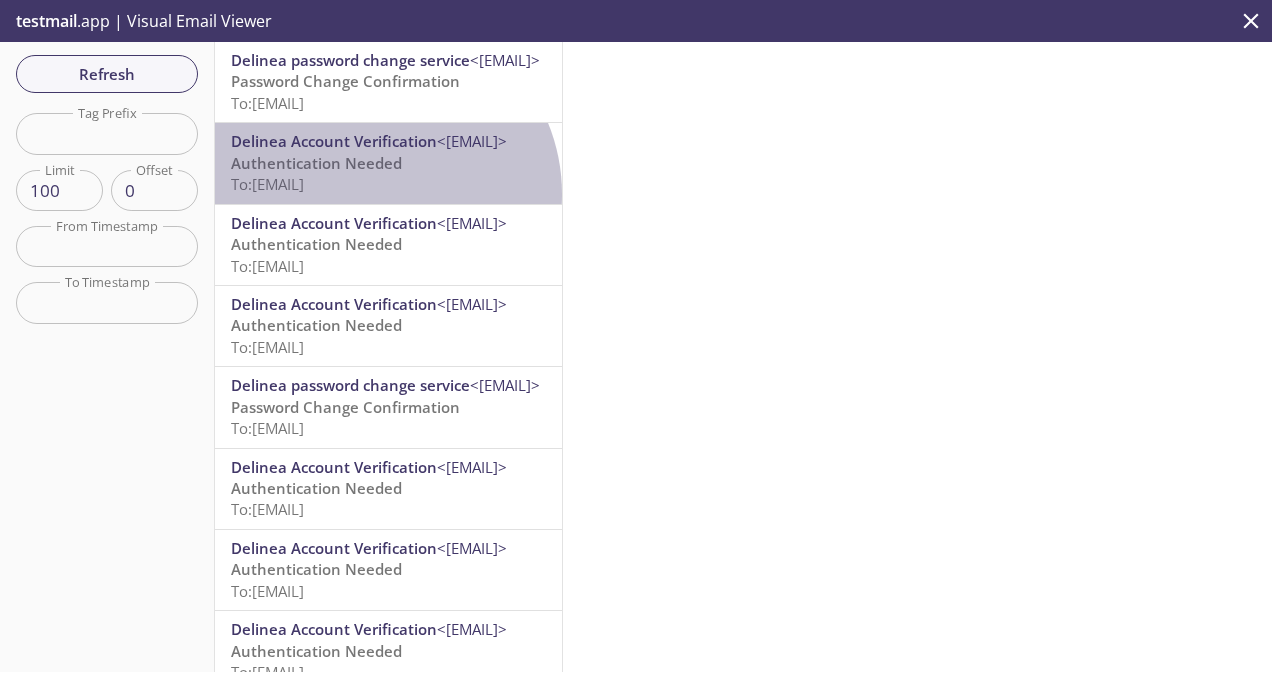 click on "To:  [EMAIL]" at bounding box center (267, 184) 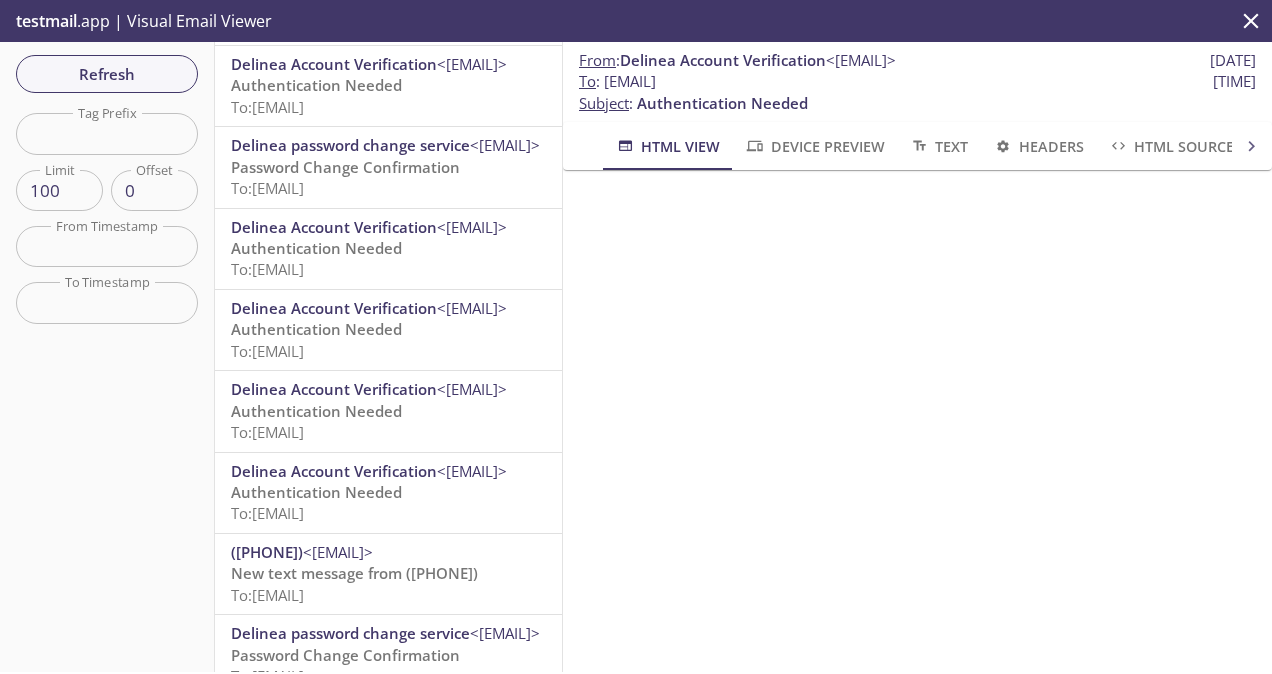 scroll, scrollTop: 241, scrollLeft: 0, axis: vertical 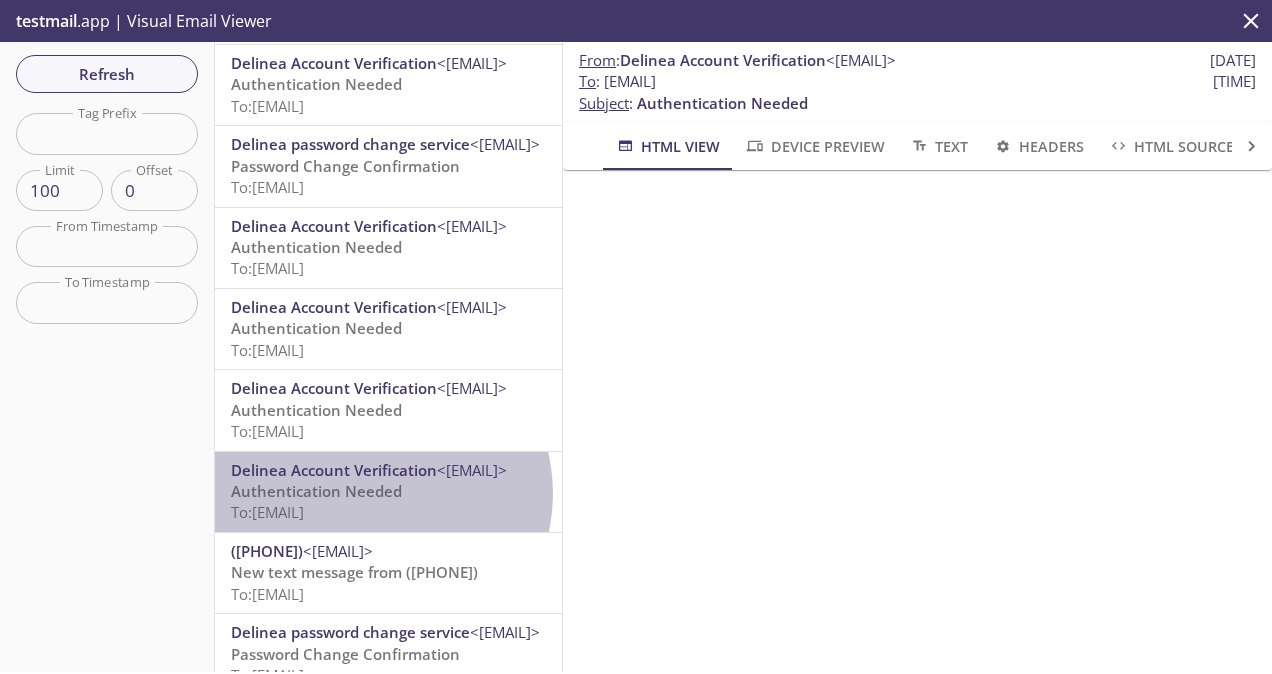 click on "Authentication Needed" at bounding box center (316, 491) 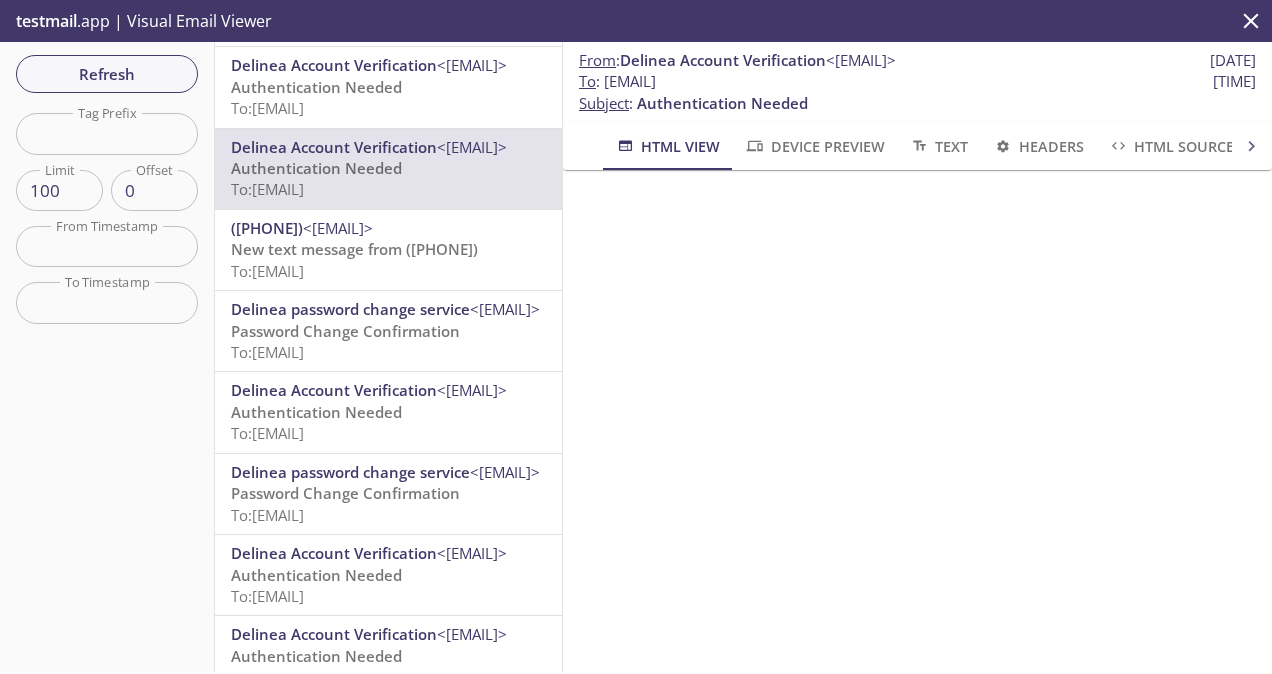 scroll, scrollTop: 566, scrollLeft: 0, axis: vertical 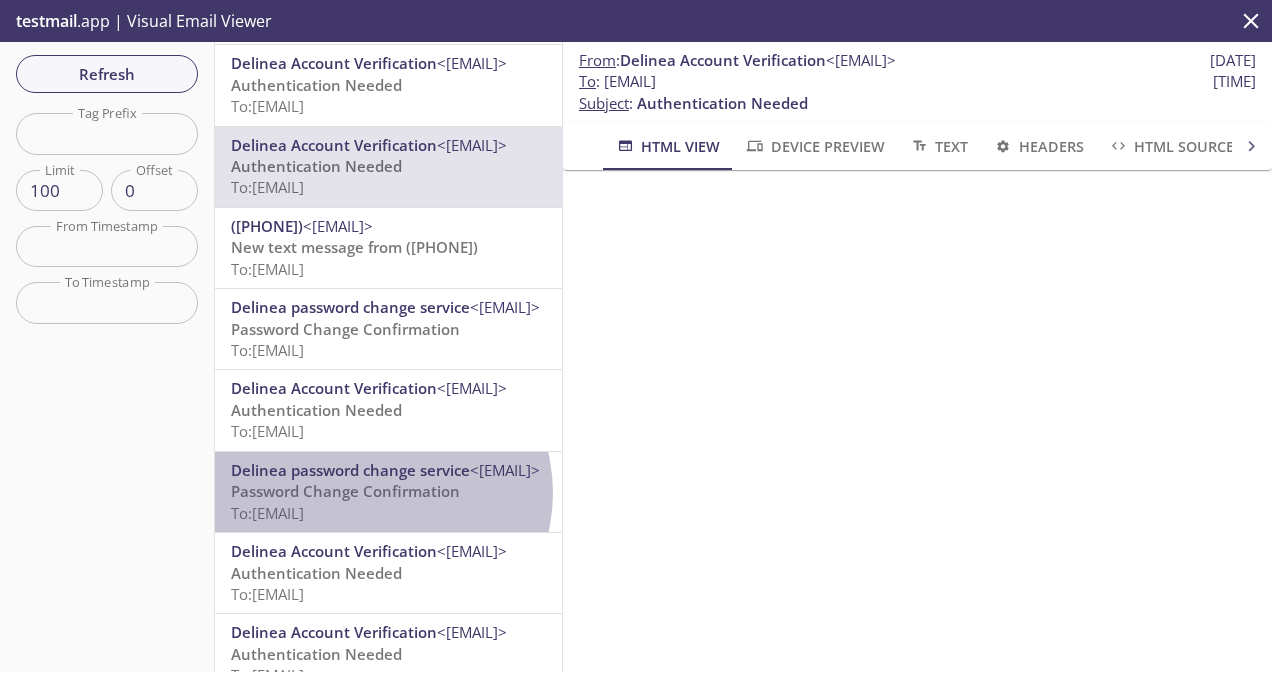 click on "Password Change Confirmation" at bounding box center (345, 491) 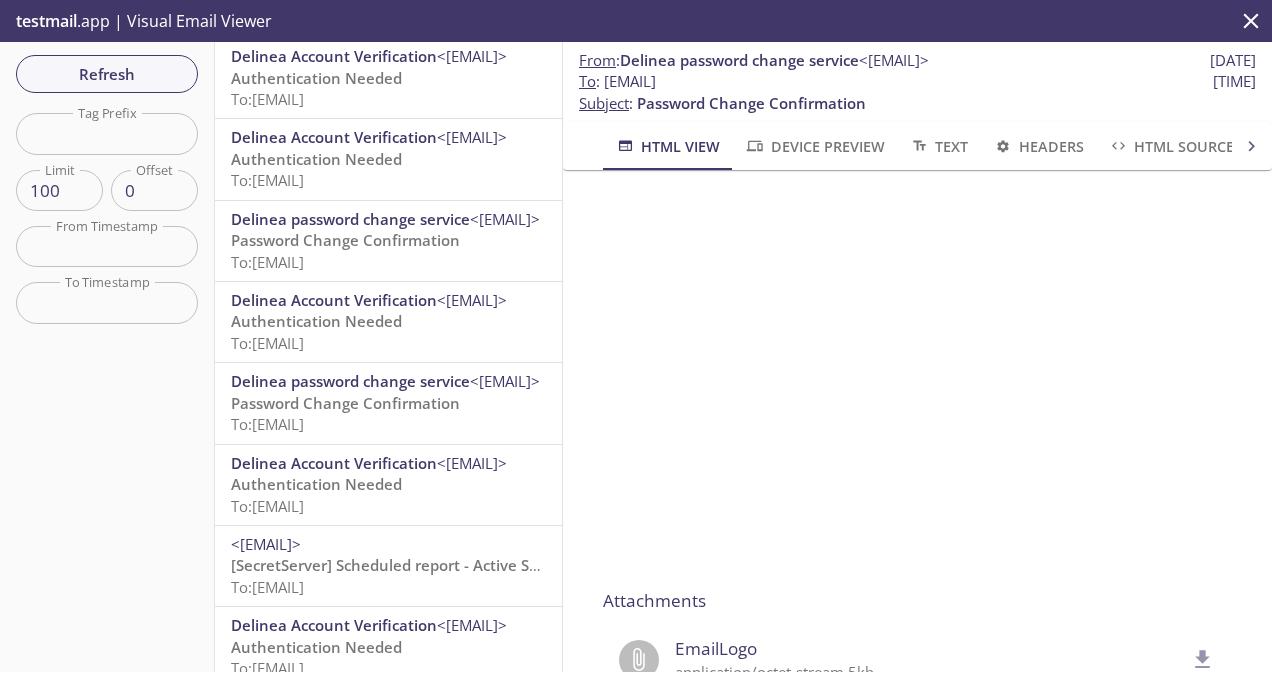 scroll, scrollTop: 1065, scrollLeft: 0, axis: vertical 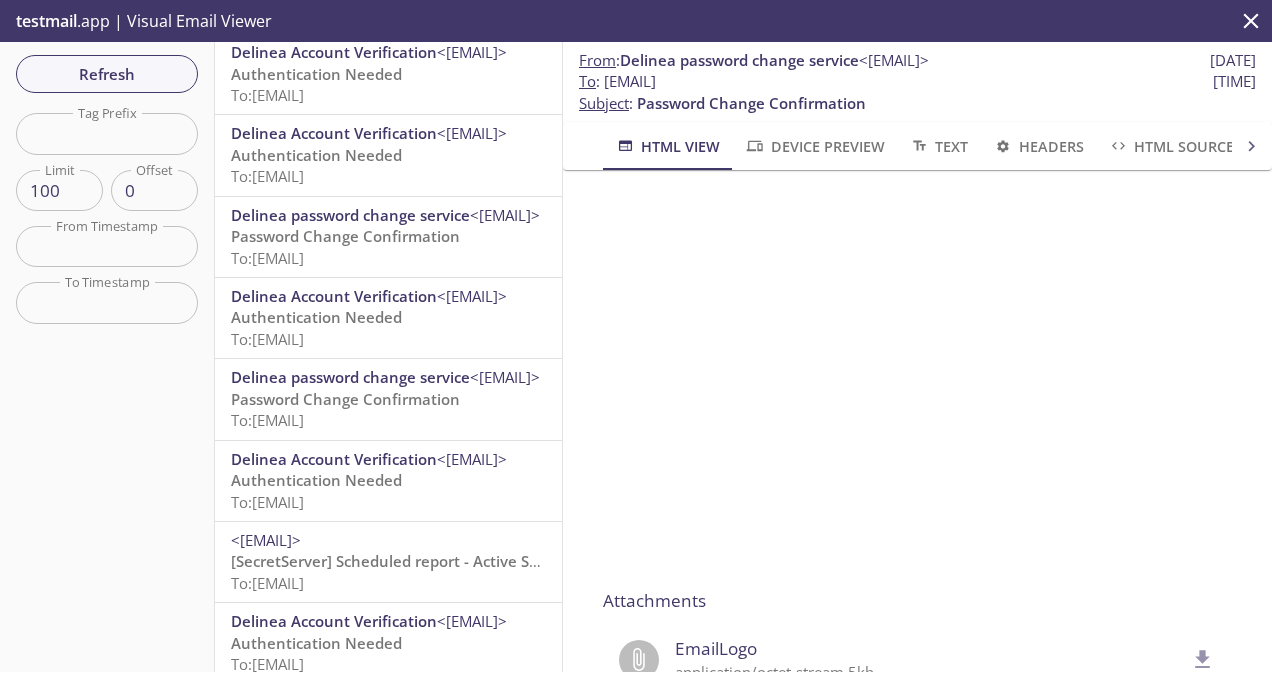 click on "[SecretServer] Scheduled report - Active Secret Sessions Count" at bounding box center (455, 561) 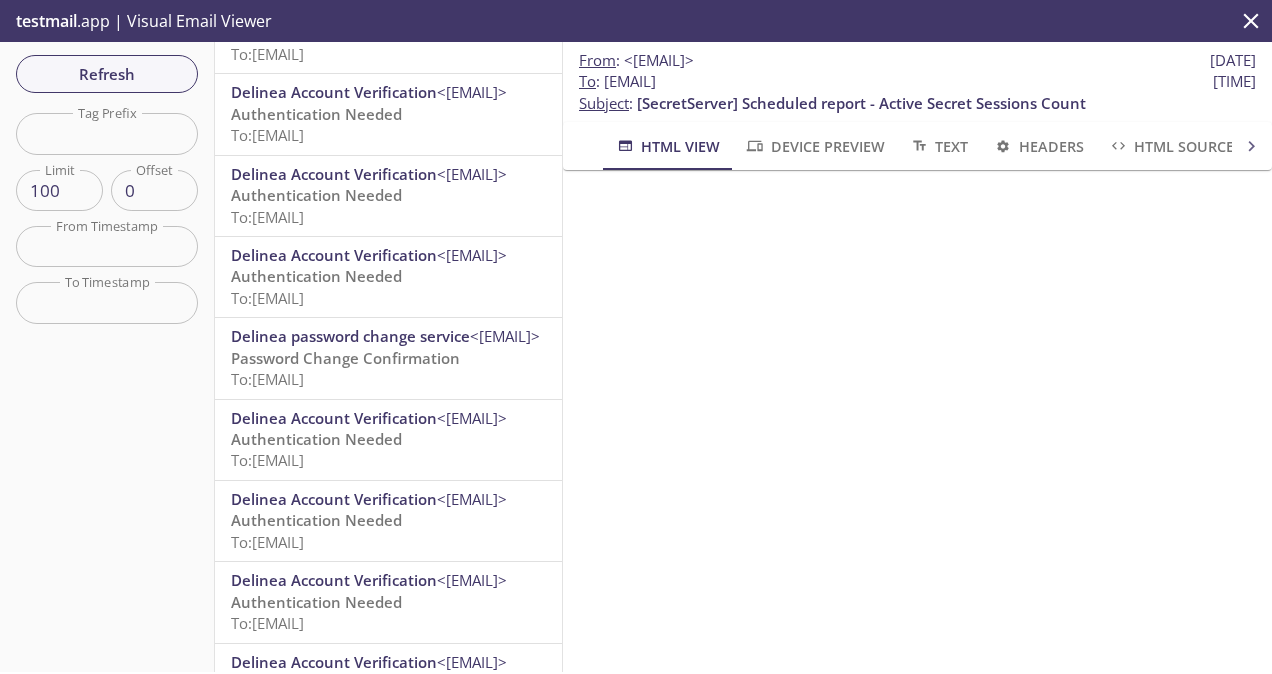 scroll, scrollTop: 0, scrollLeft: 0, axis: both 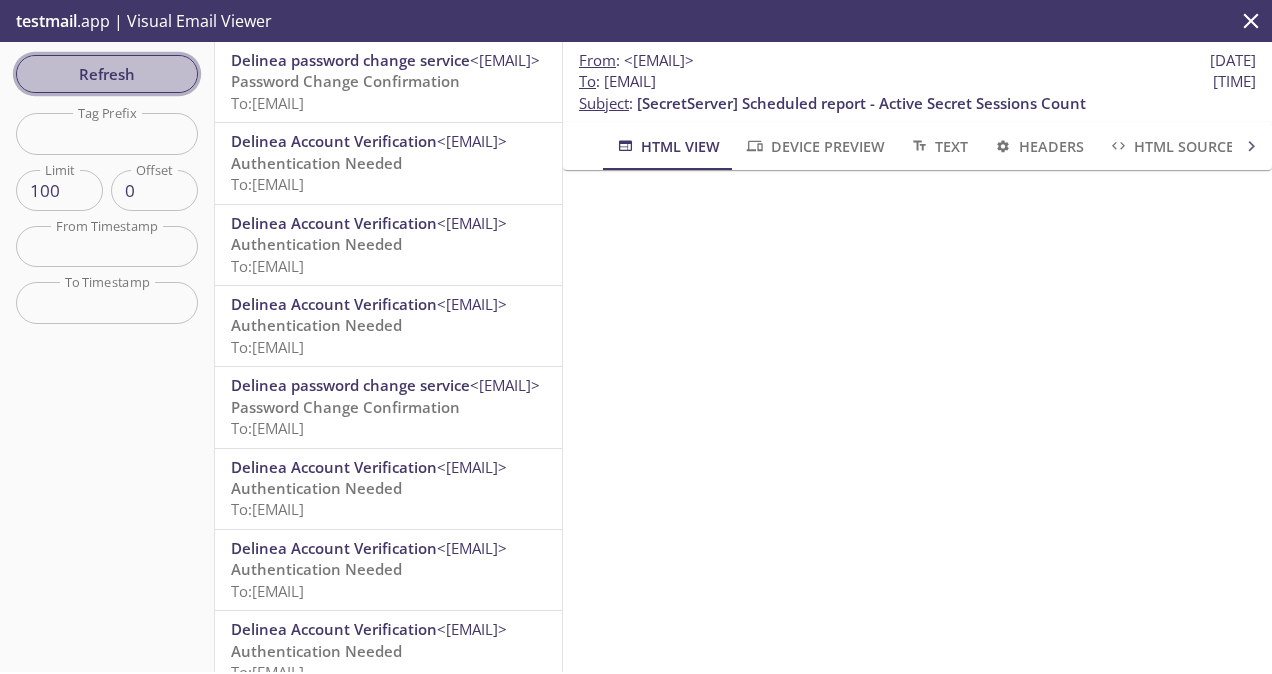 click on "Refresh" at bounding box center [107, 74] 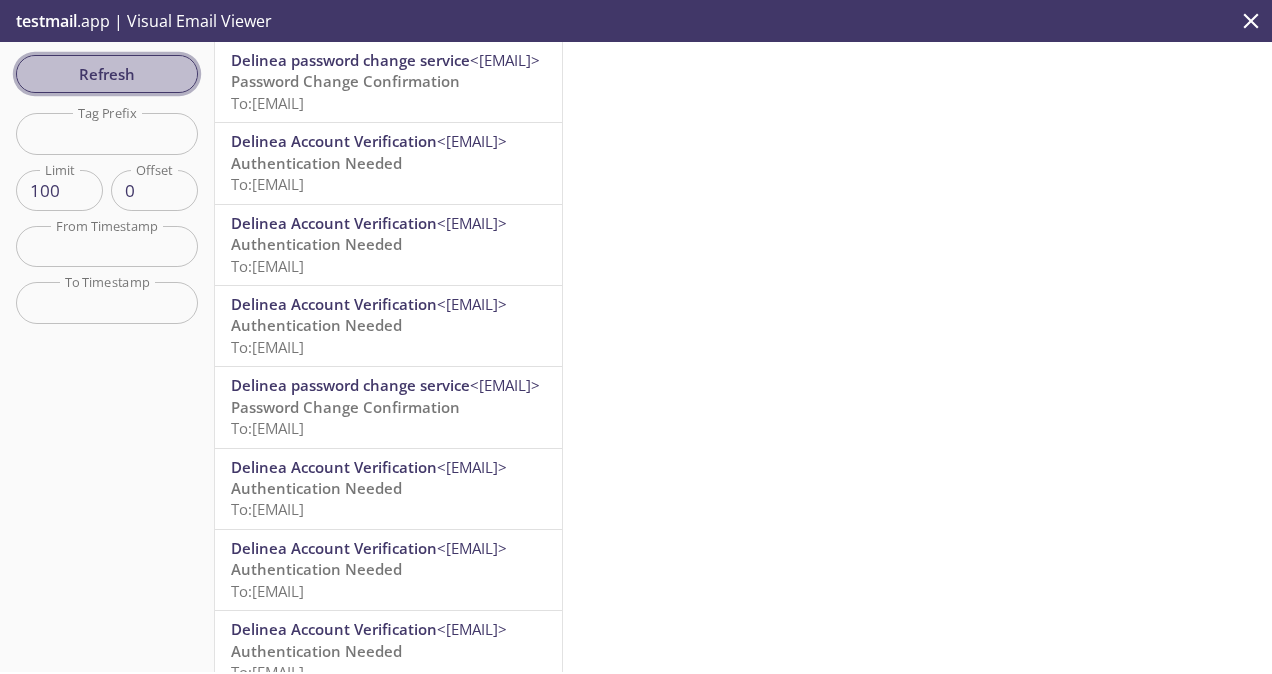 click on "Refresh" at bounding box center (107, 74) 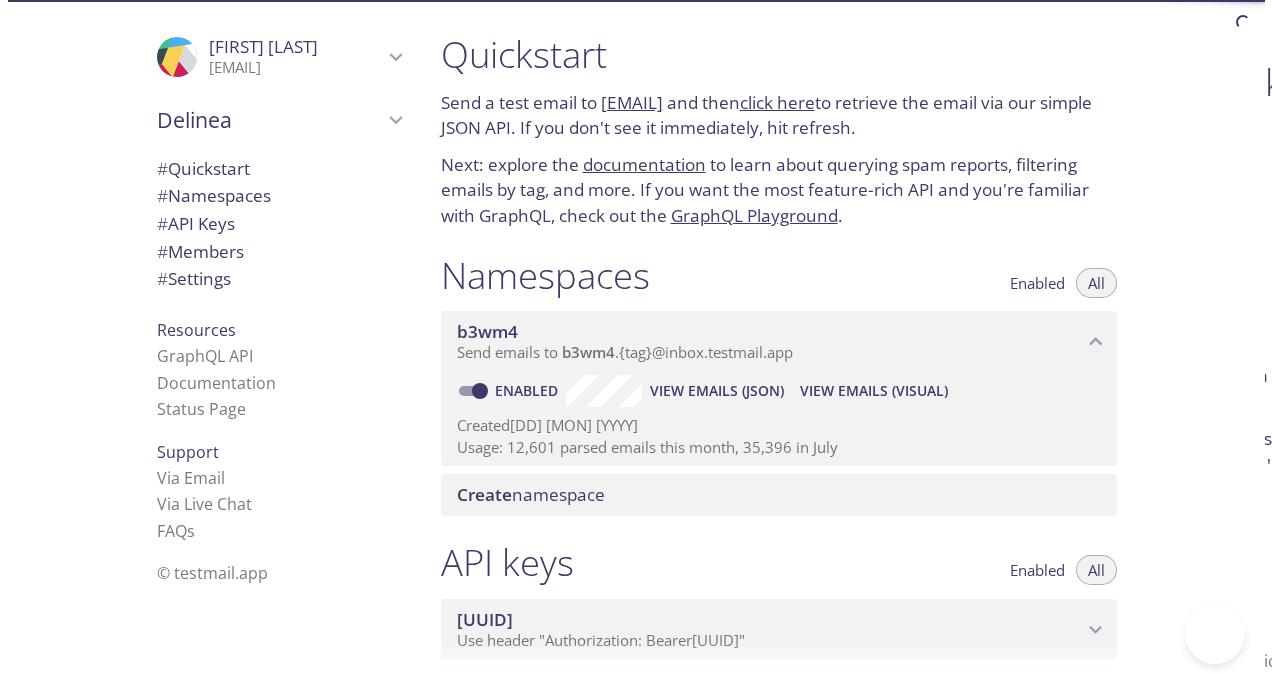 scroll, scrollTop: 0, scrollLeft: 0, axis: both 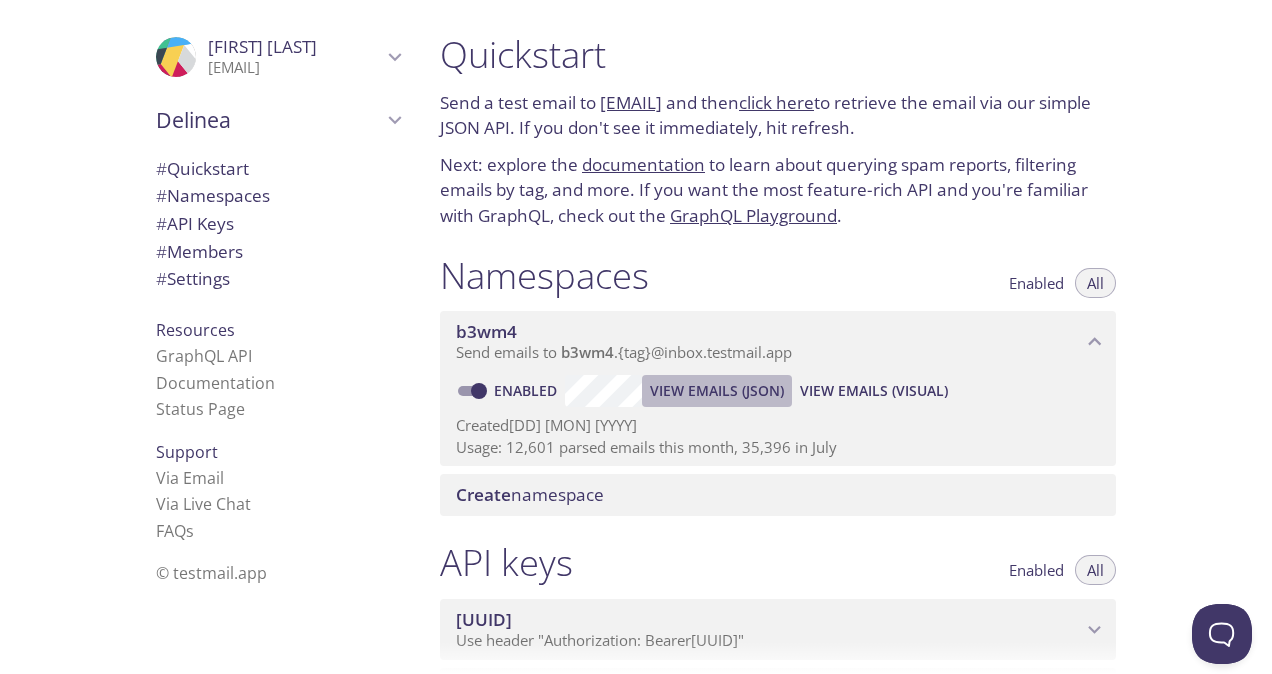 click on "View Emails (JSON)" at bounding box center (717, 391) 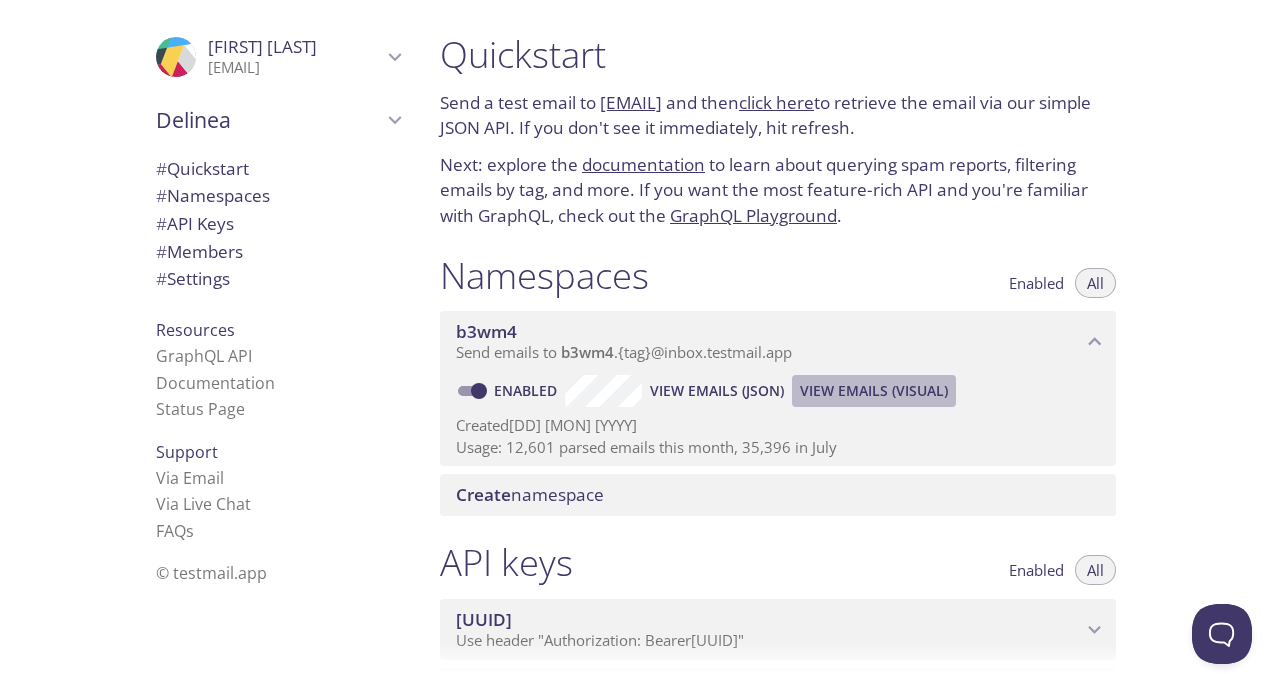 click on "View Emails (Visual)" at bounding box center (874, 391) 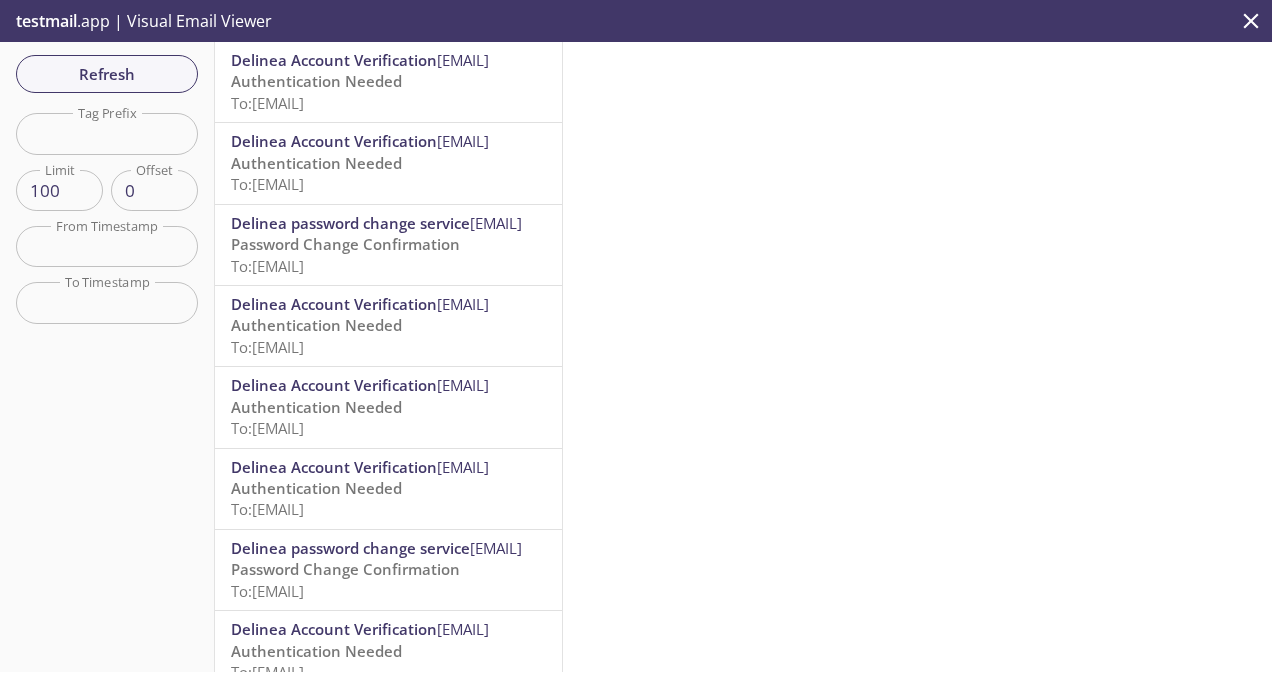 click on "Authentication Needed" at bounding box center (316, 325) 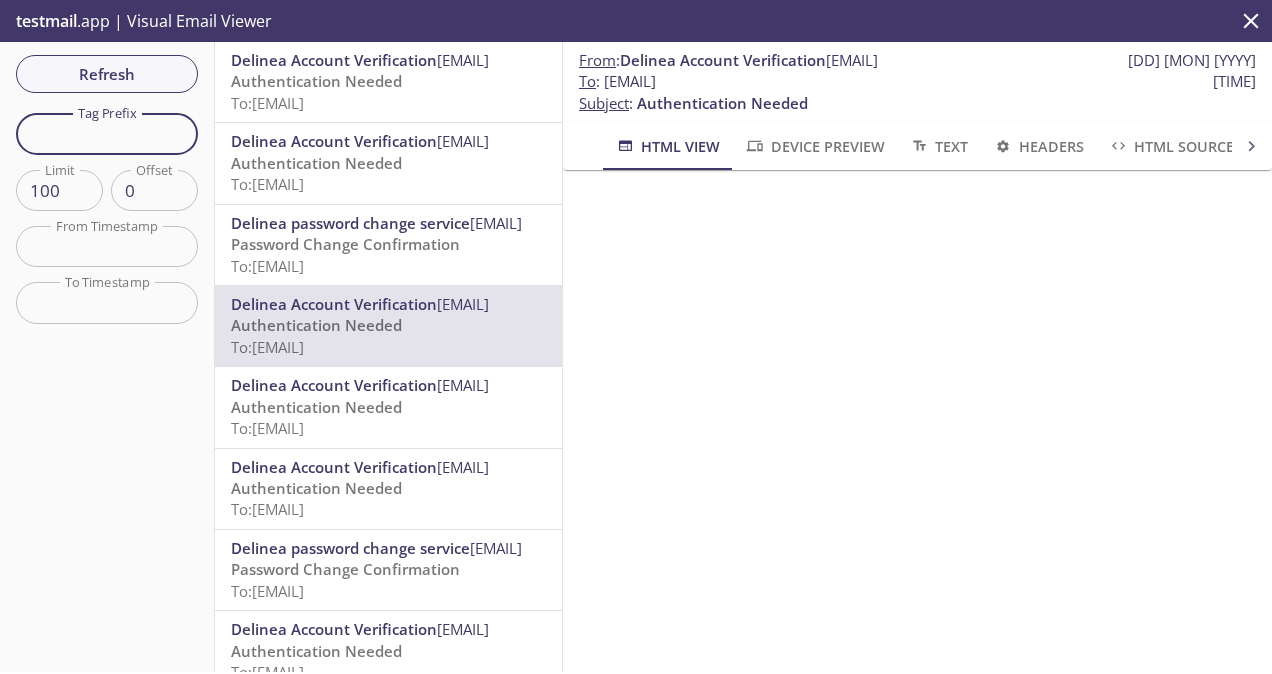 click at bounding box center [107, 133] 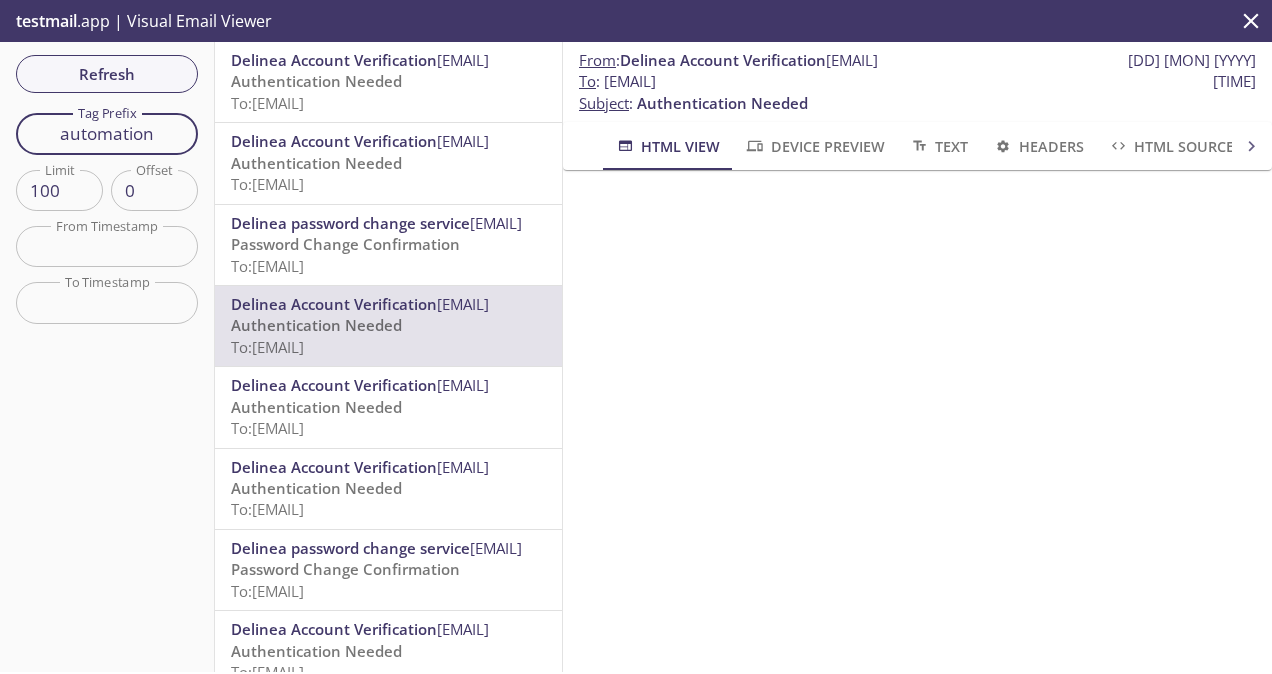 type on "automation" 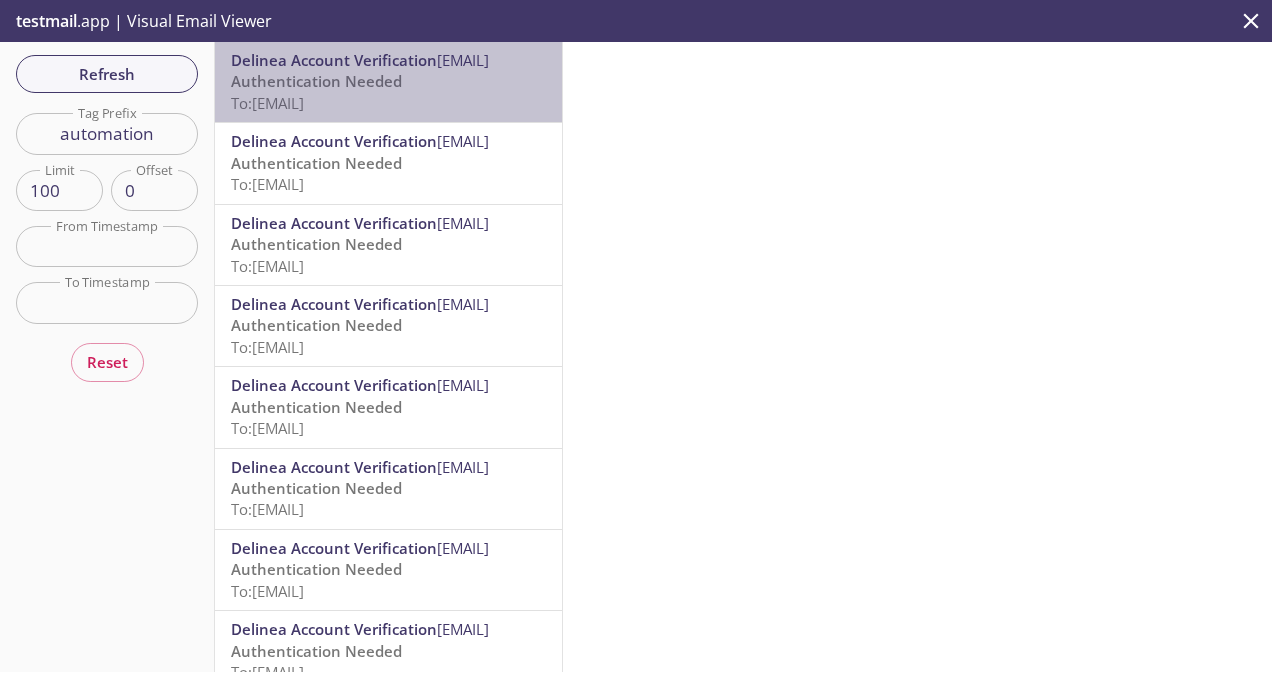 click on "To:  [EMAIL]" at bounding box center (267, 103) 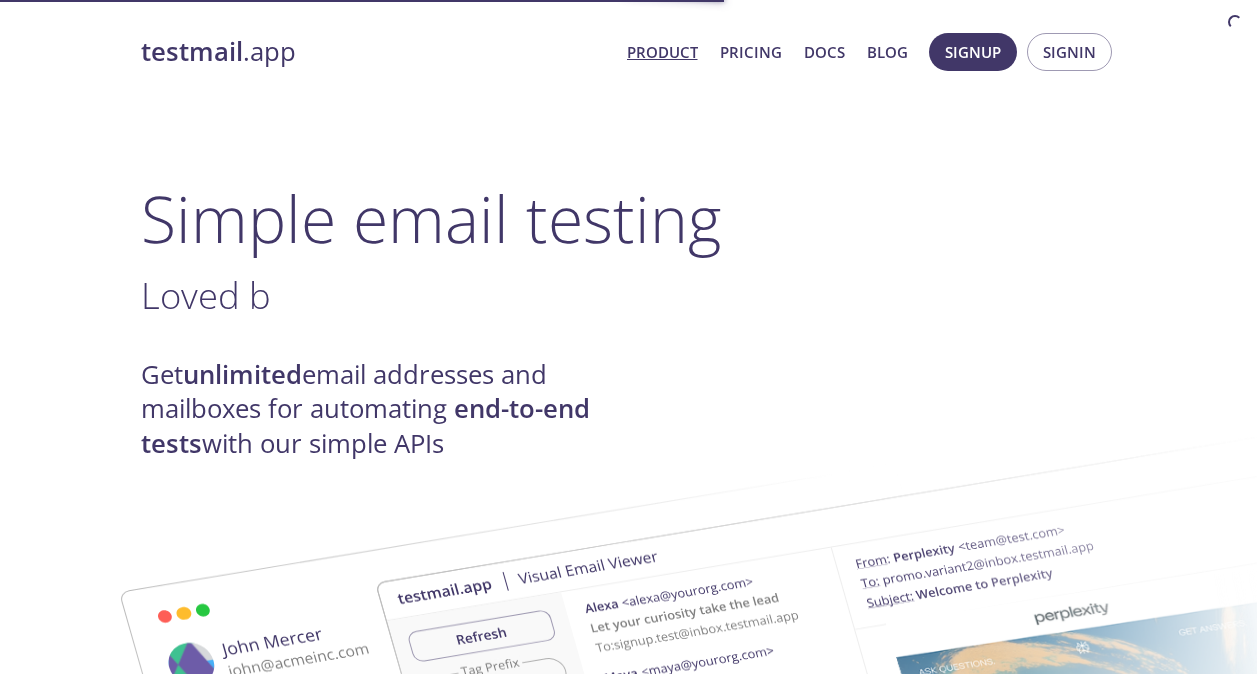 scroll, scrollTop: 0, scrollLeft: 0, axis: both 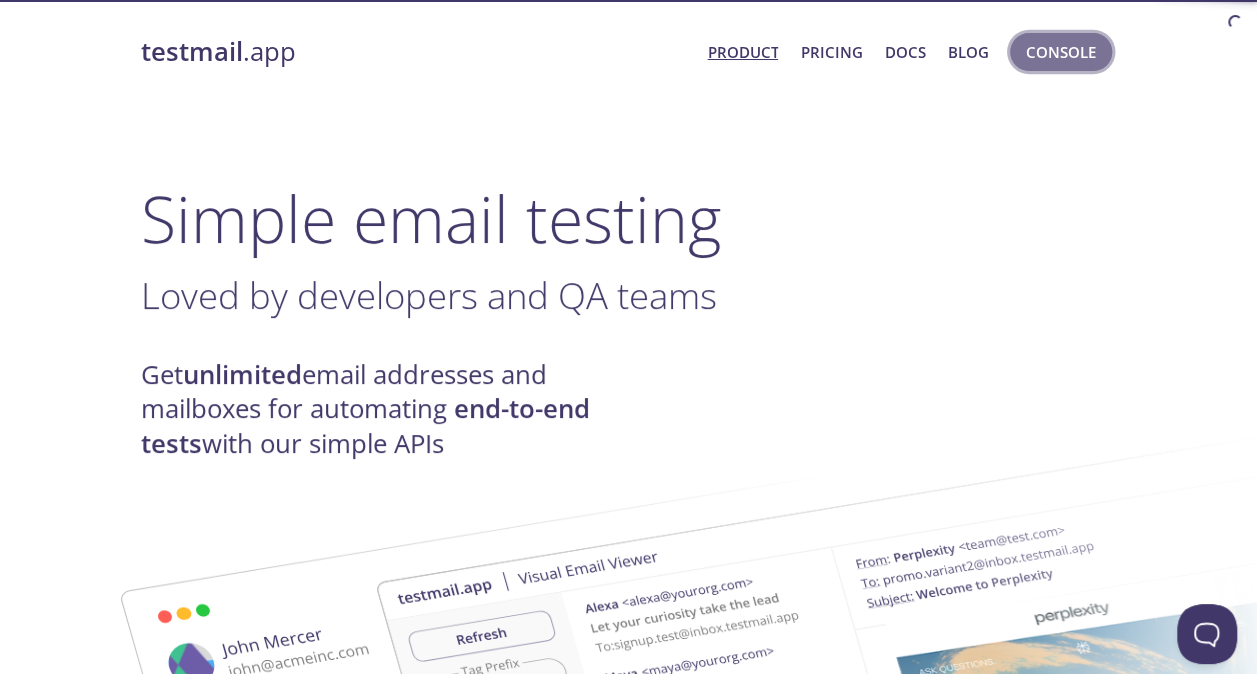 click on "Console" at bounding box center (1061, 52) 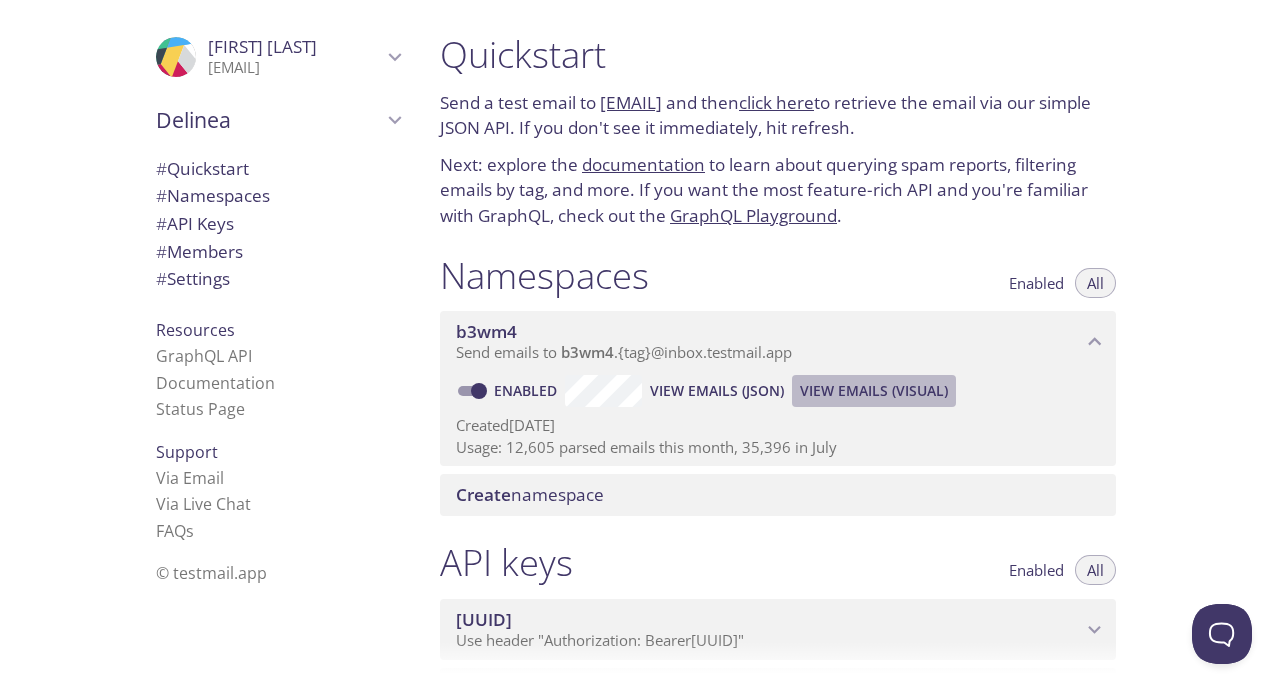 click on "View Emails (Visual)" at bounding box center (874, 391) 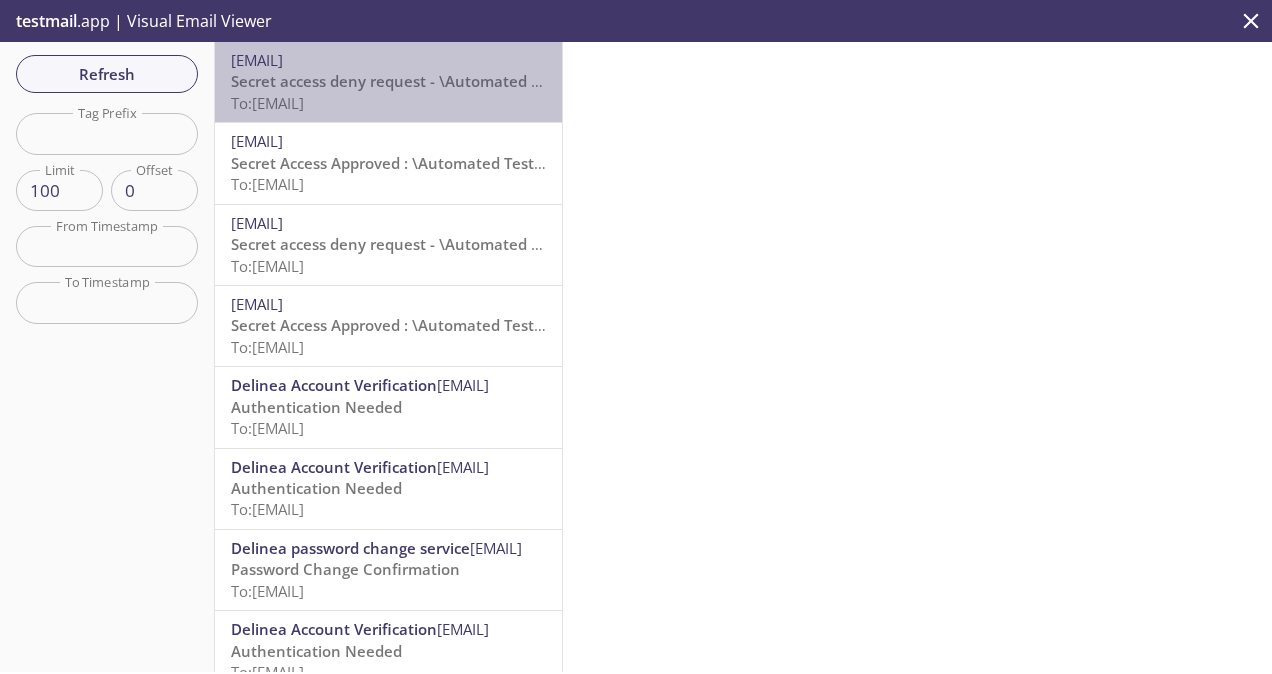 click on "To:  [EMAIL]" at bounding box center (267, 103) 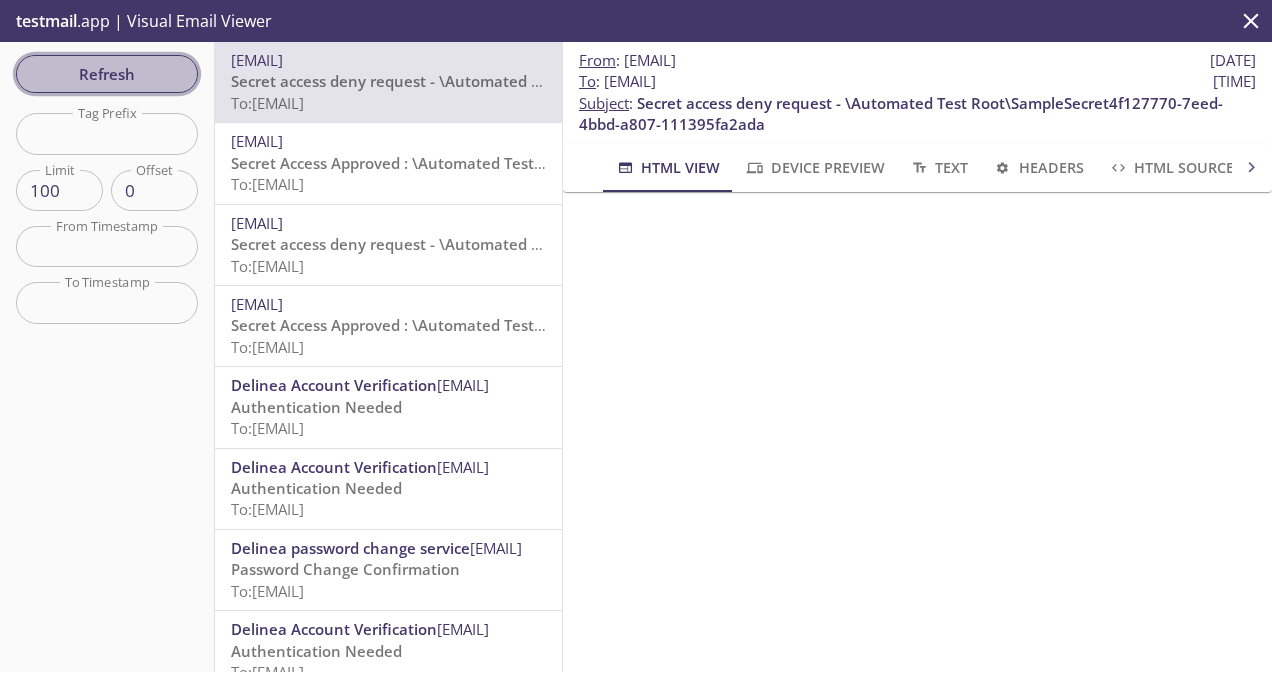 click on "Refresh" at bounding box center (107, 74) 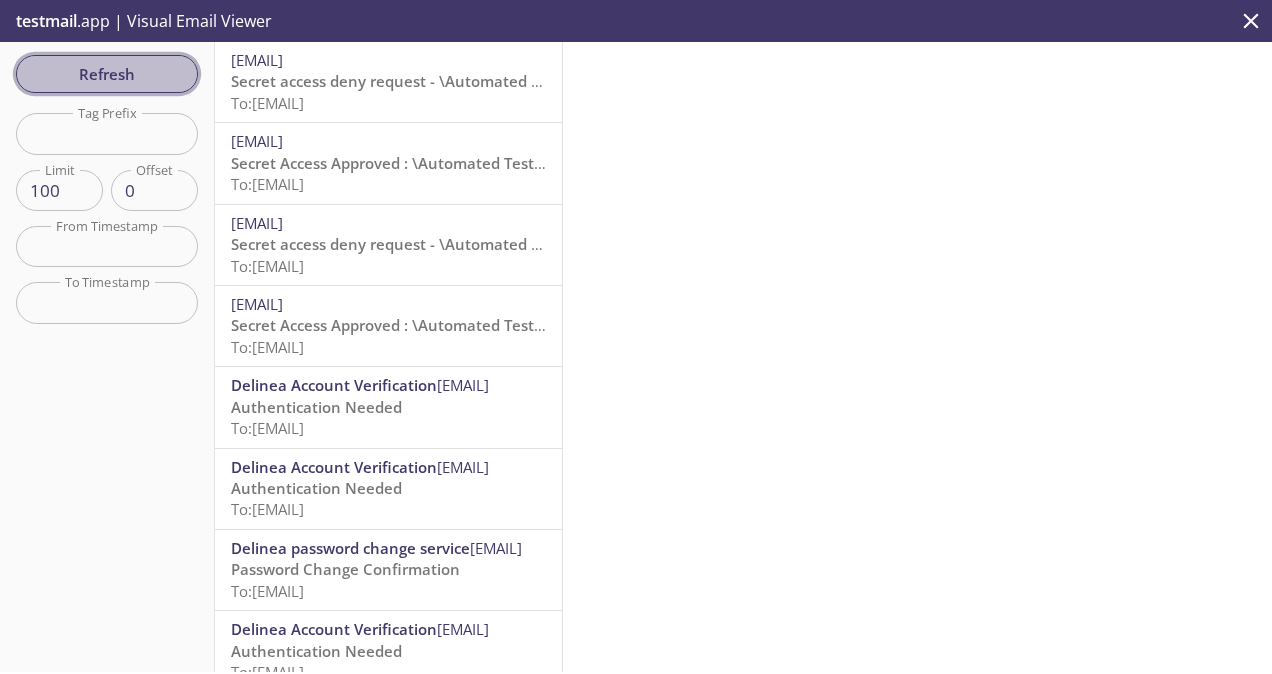 click on "Refresh" at bounding box center [107, 74] 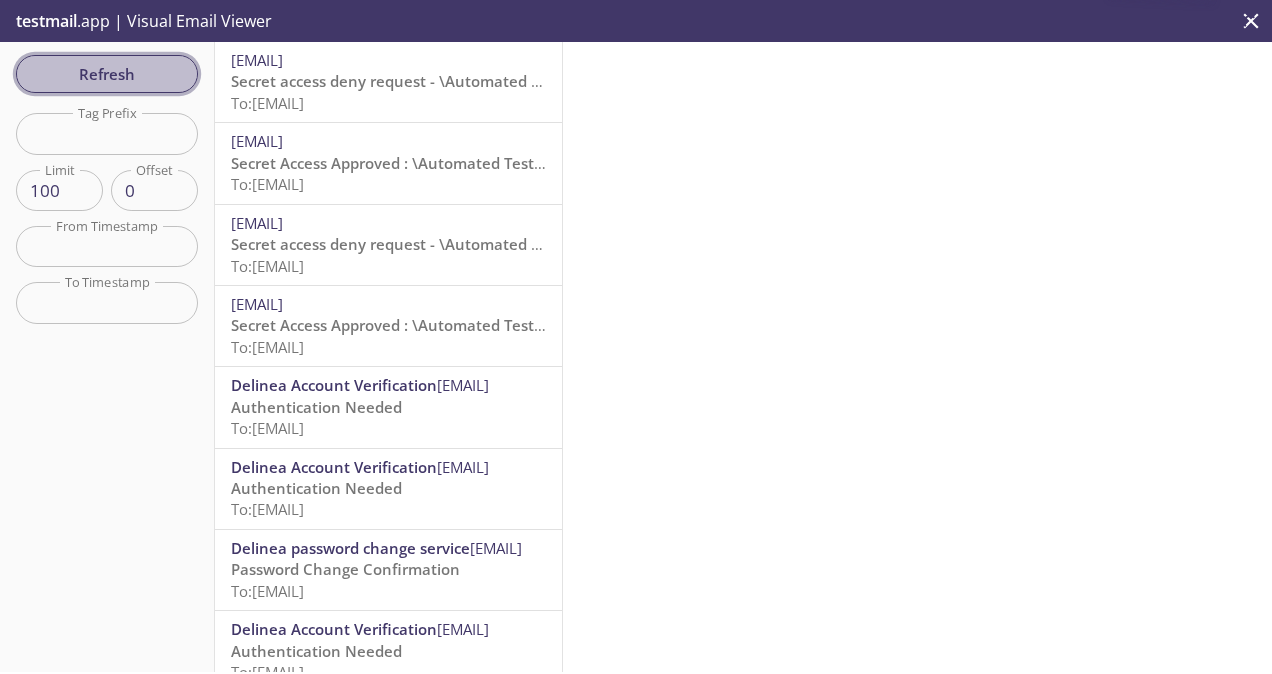 click on "Refresh" at bounding box center (107, 74) 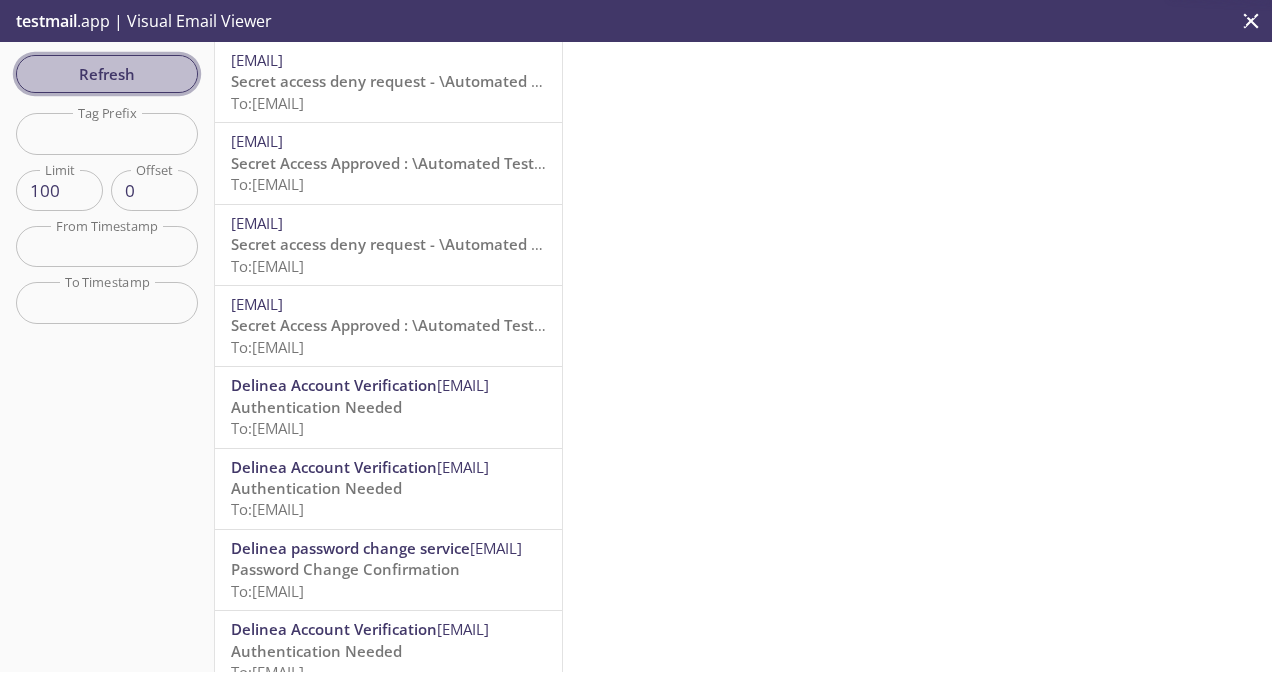 click on "Refresh" at bounding box center (107, 74) 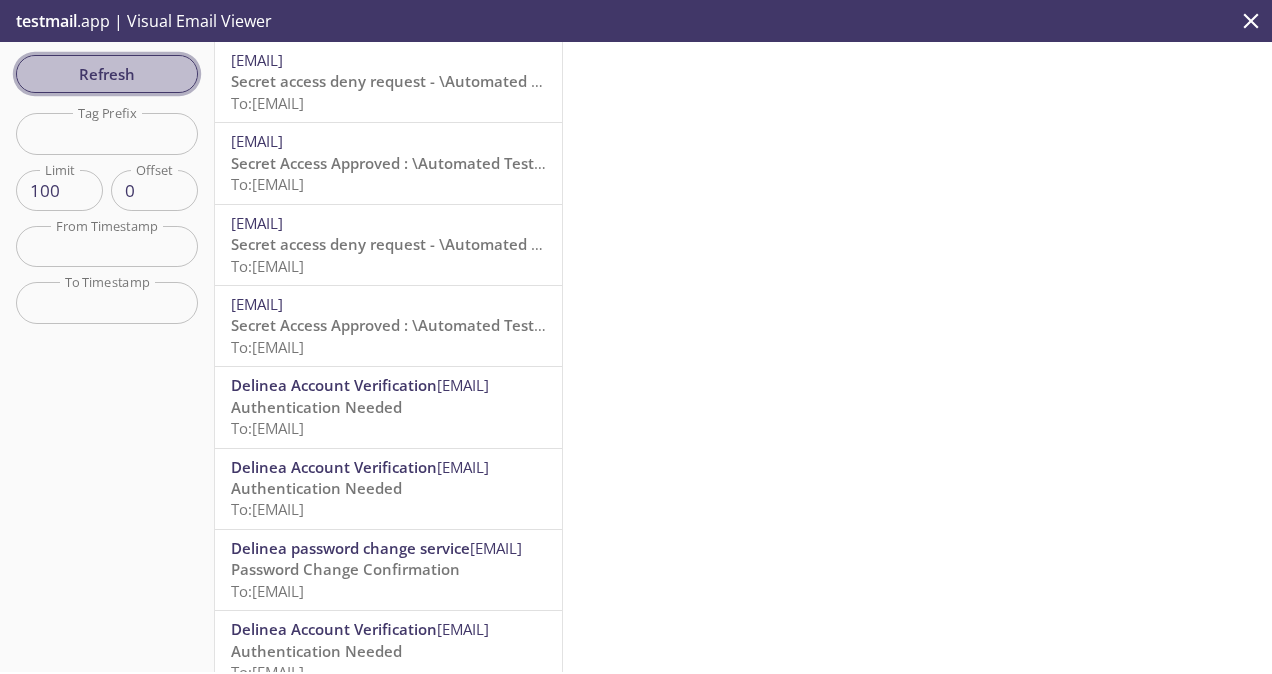 click on "Refresh" at bounding box center (107, 74) 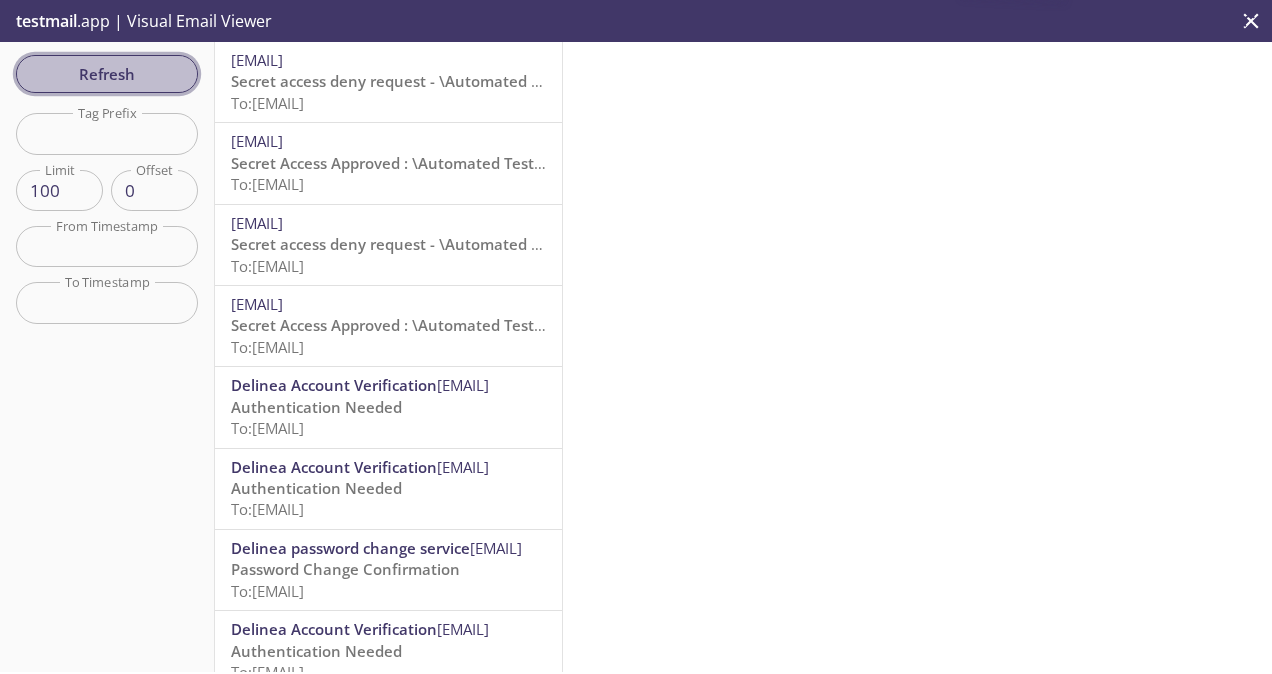 click on "Refresh" at bounding box center (107, 74) 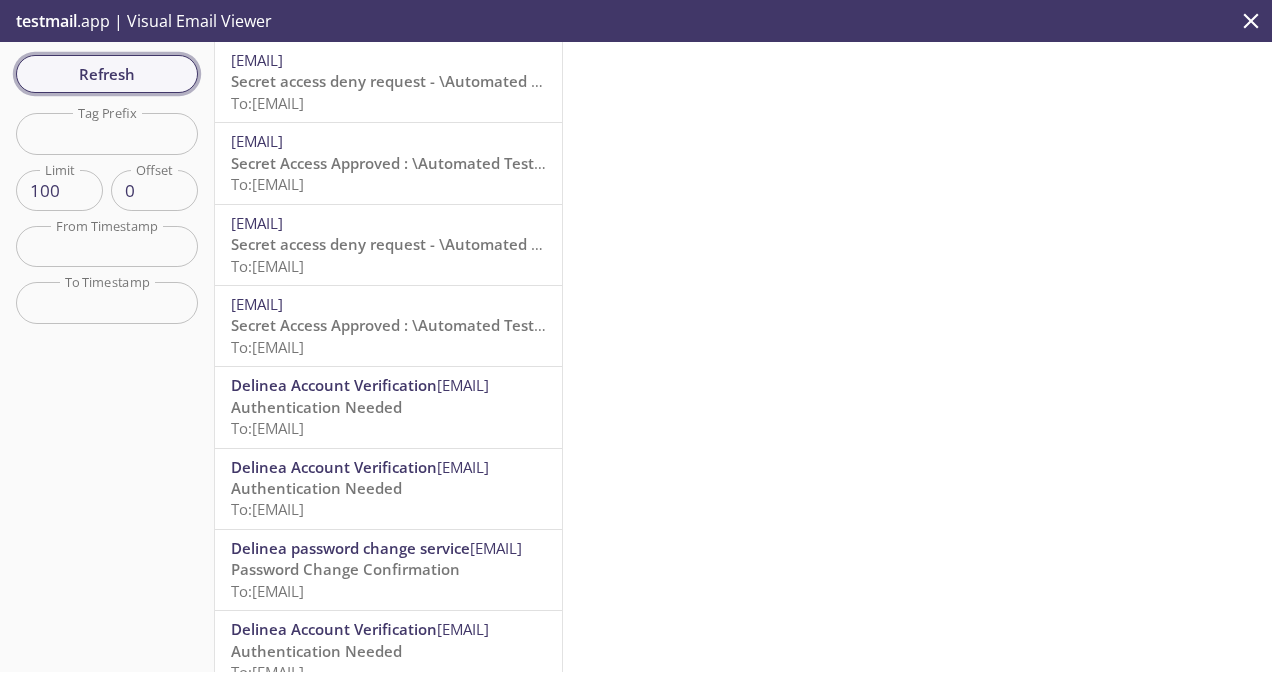 click on "Refresh" at bounding box center [107, 74] 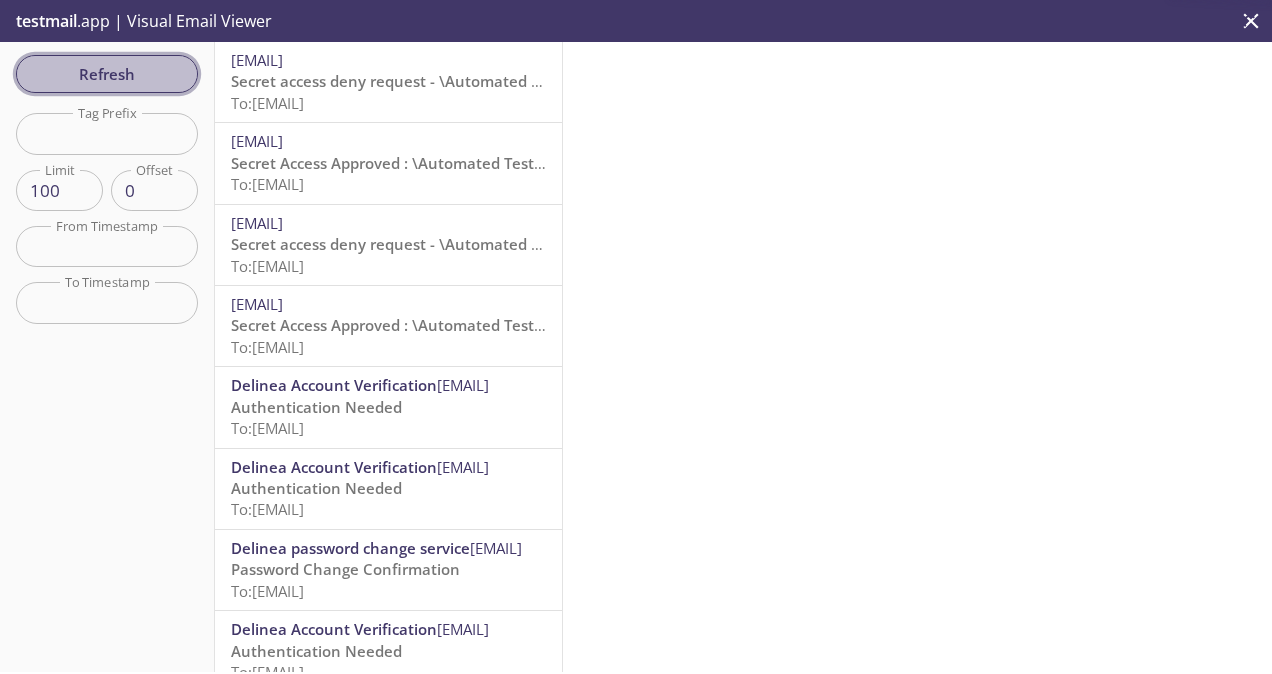 click on "Refresh" at bounding box center [107, 74] 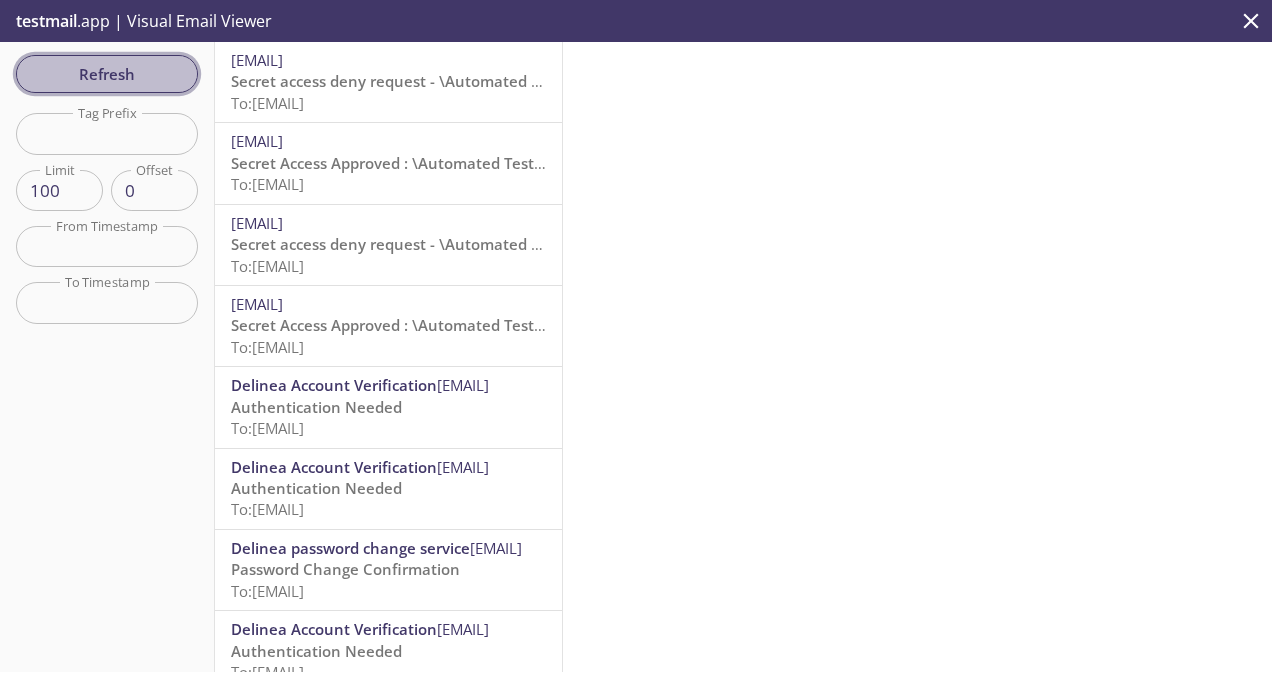 click on "Refresh" at bounding box center [107, 74] 